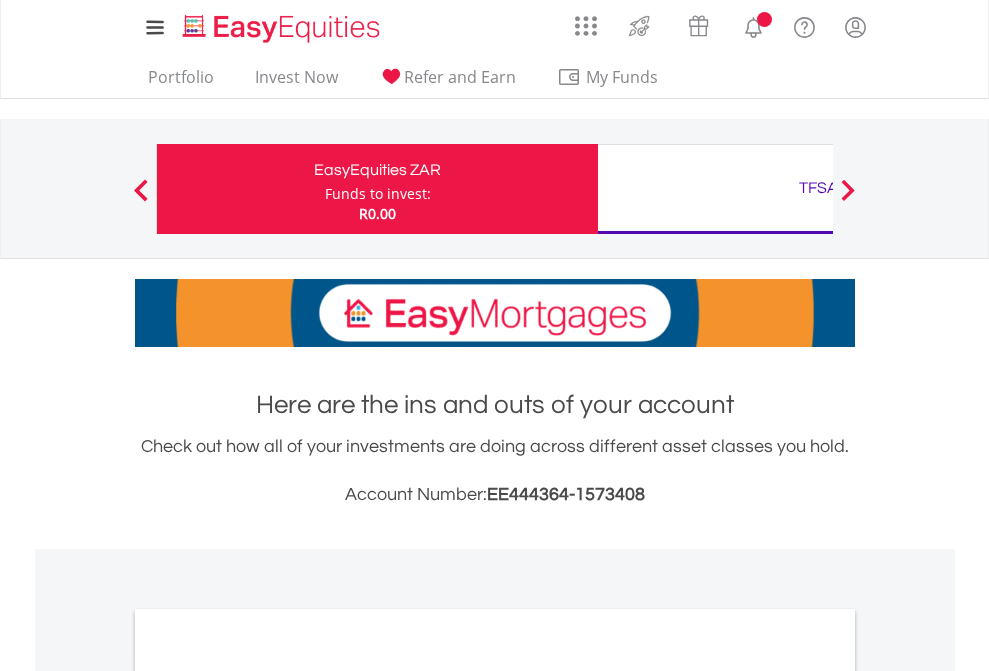 scroll, scrollTop: 0, scrollLeft: 0, axis: both 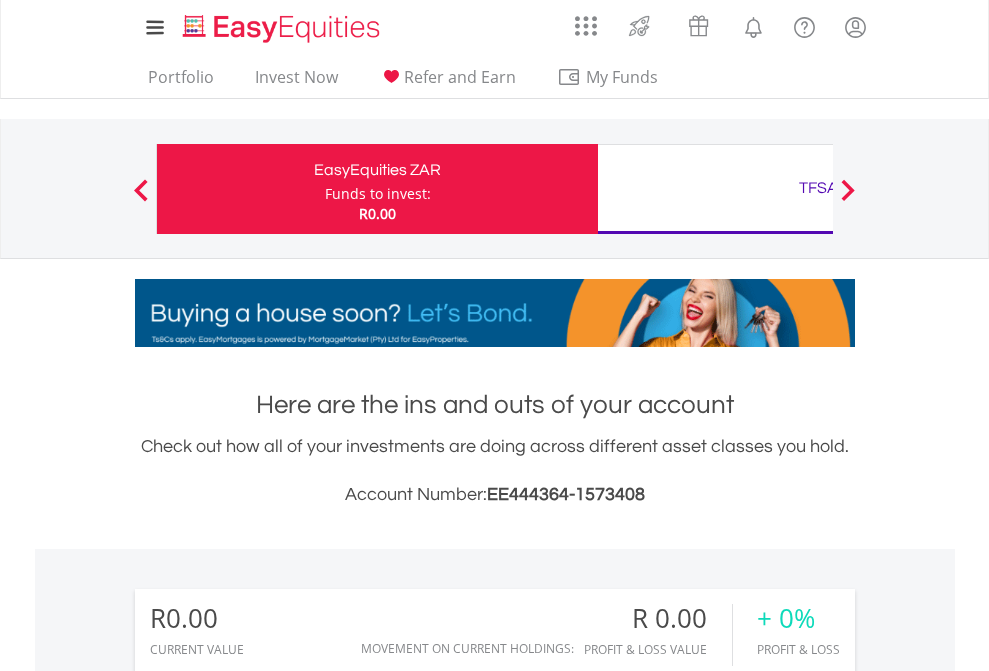 click on "Funds to invest:" at bounding box center (378, 194) 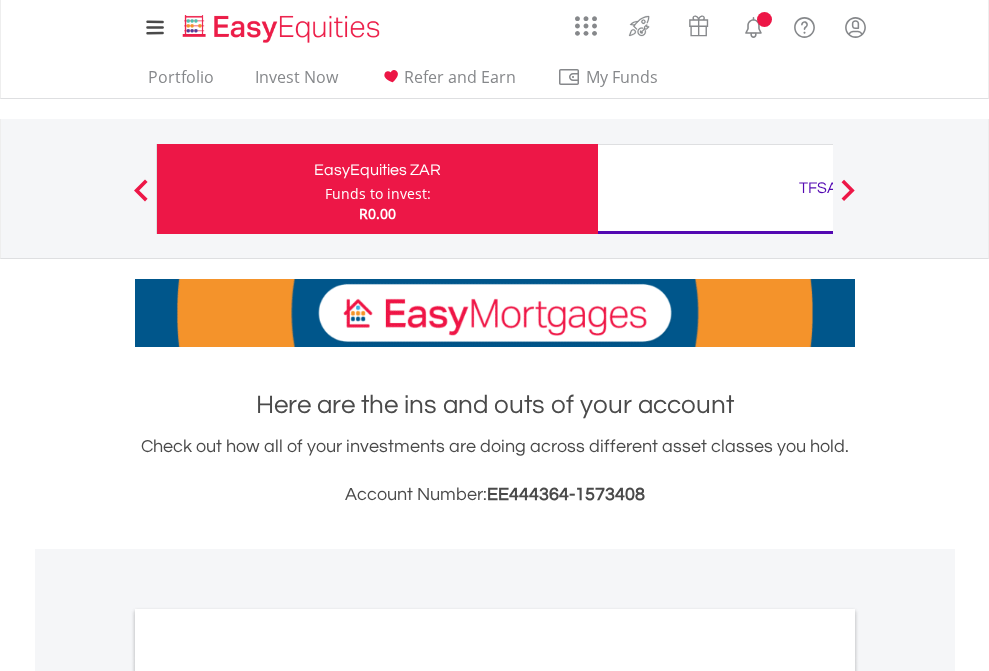 scroll, scrollTop: 0, scrollLeft: 0, axis: both 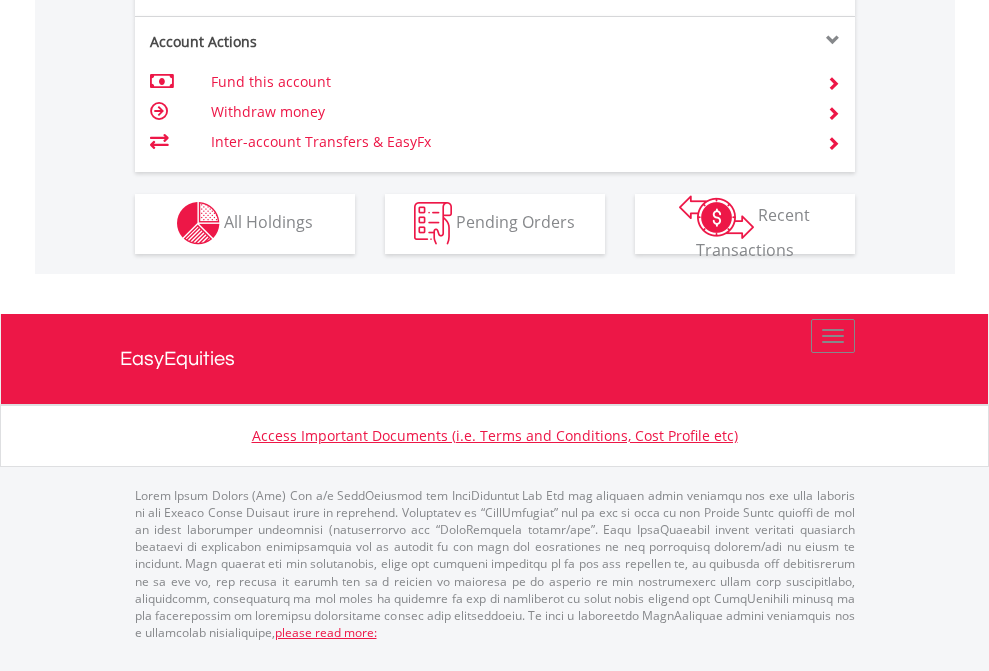 click on "Investment types" at bounding box center (706, -353) 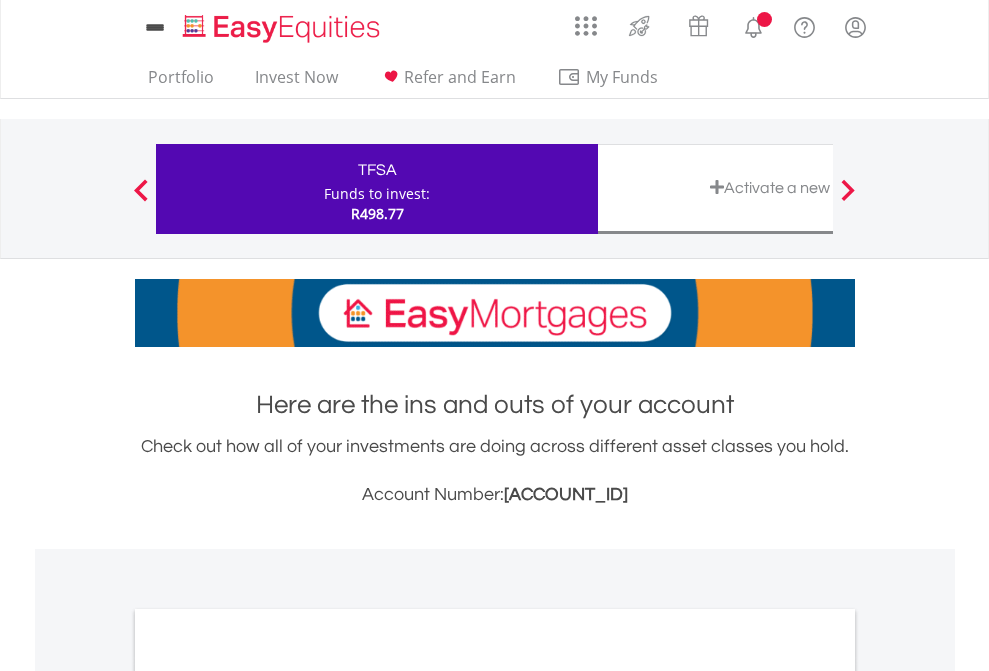 scroll, scrollTop: 0, scrollLeft: 0, axis: both 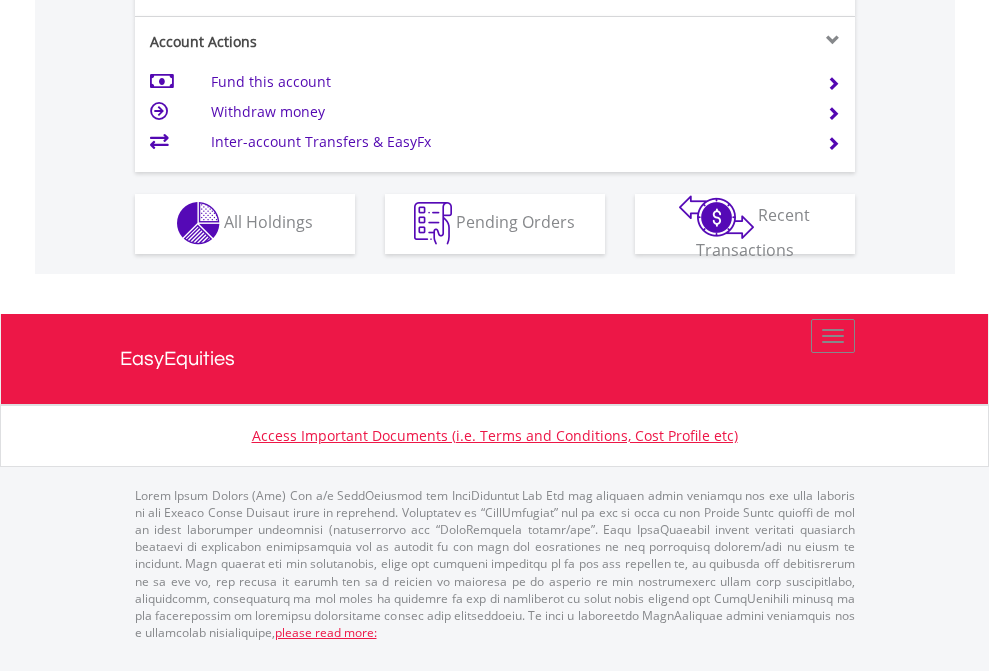 click on "Investment types" at bounding box center [706, -353] 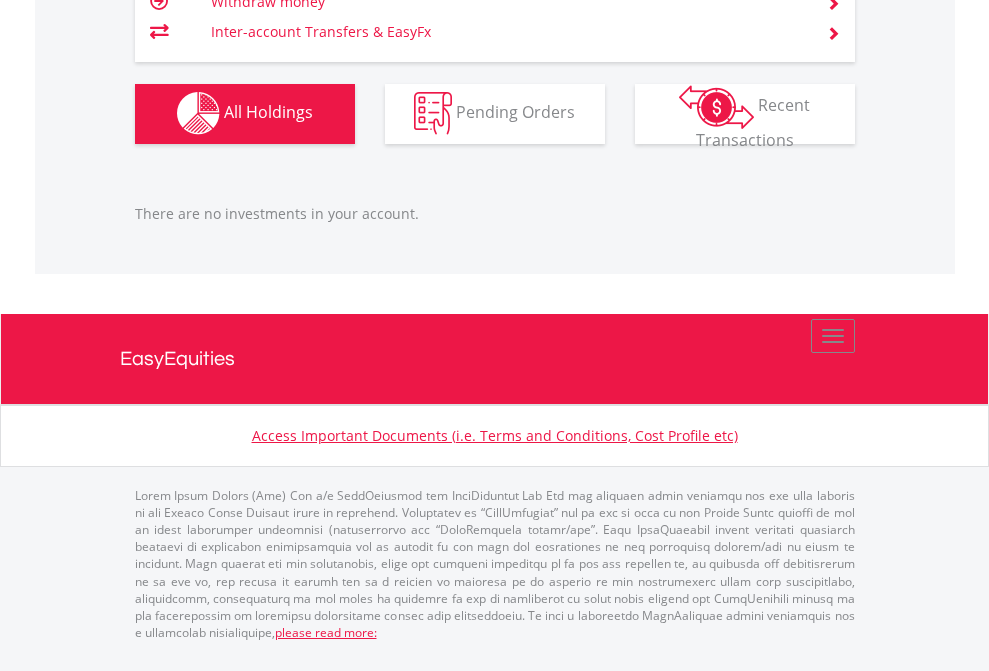 scroll, scrollTop: 1980, scrollLeft: 0, axis: vertical 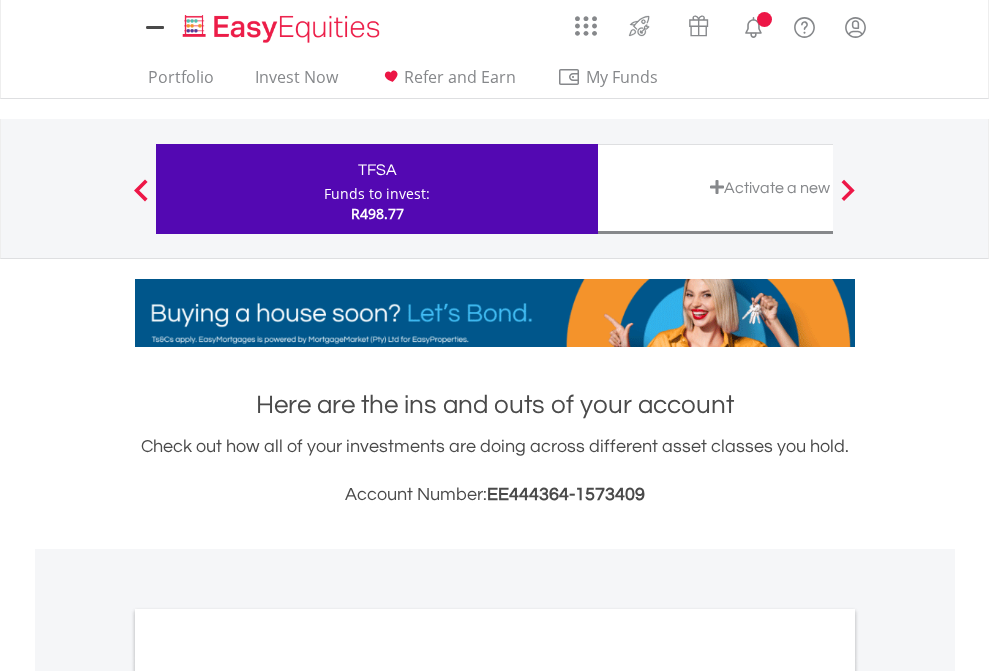 click on "All Holdings" at bounding box center (268, 1096) 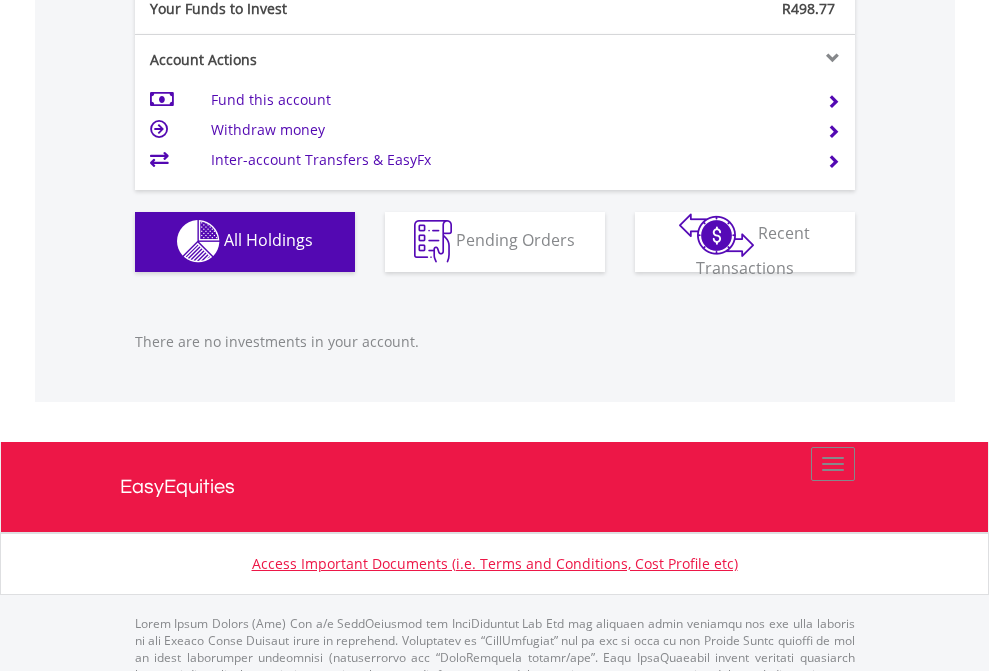 scroll, scrollTop: 1980, scrollLeft: 0, axis: vertical 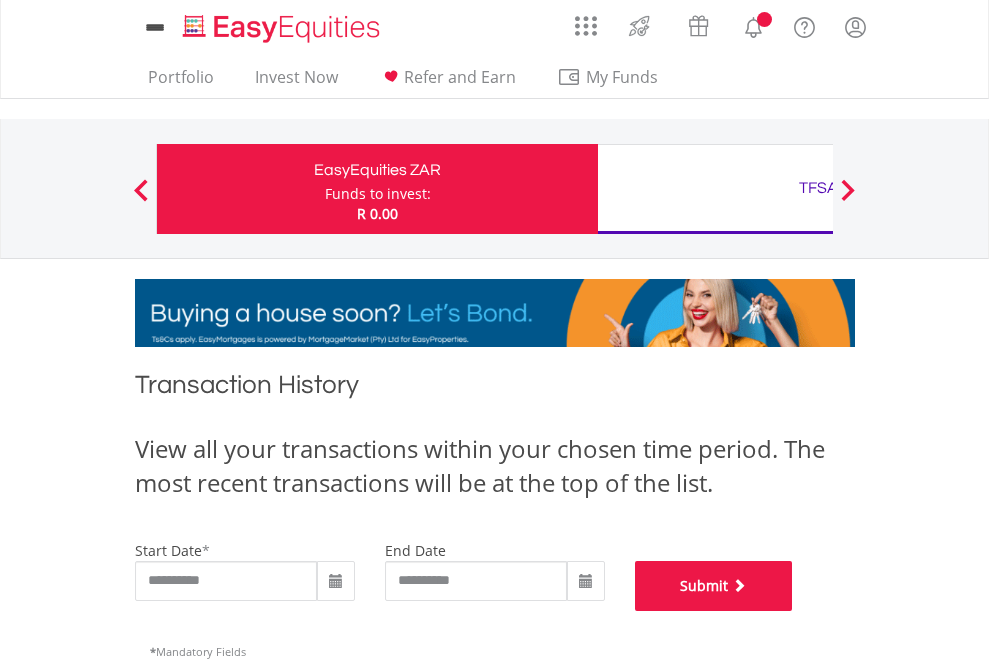 click on "Submit" at bounding box center (714, 586) 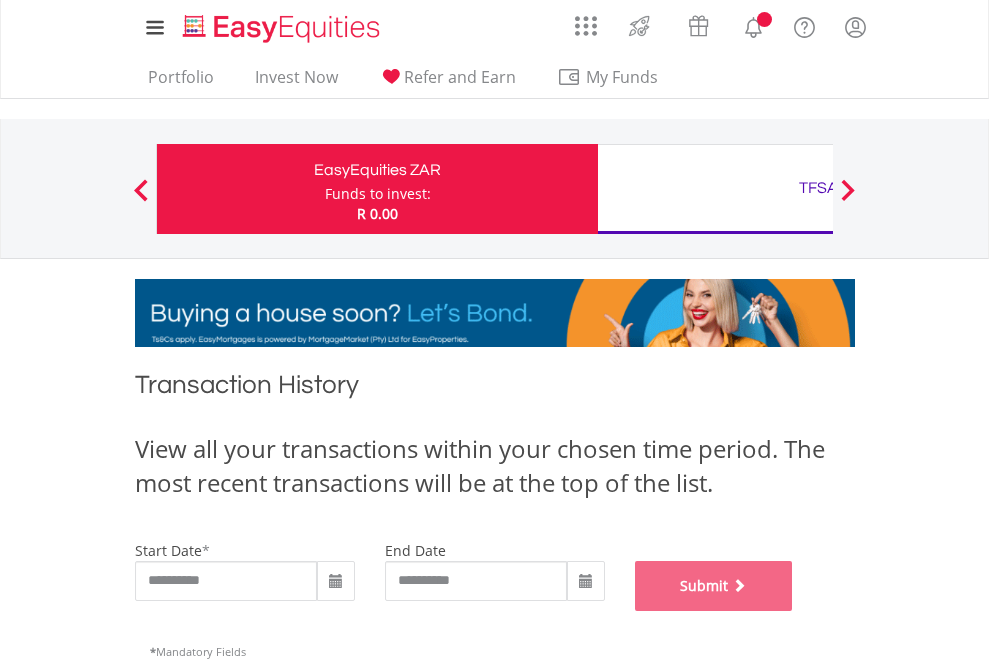 scroll, scrollTop: 811, scrollLeft: 0, axis: vertical 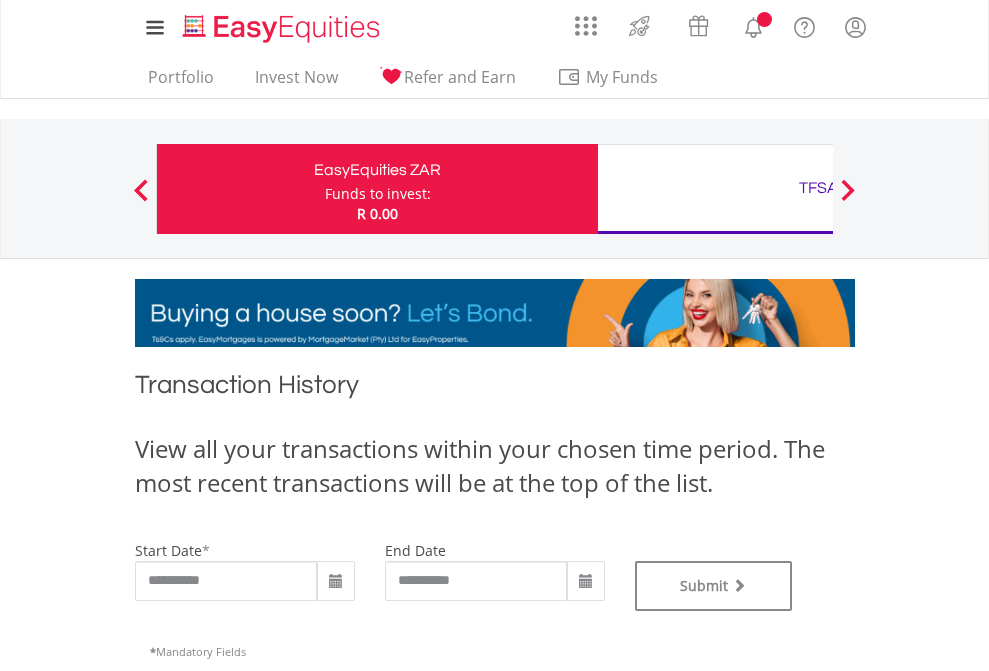 click on "TFSA" at bounding box center (818, 188) 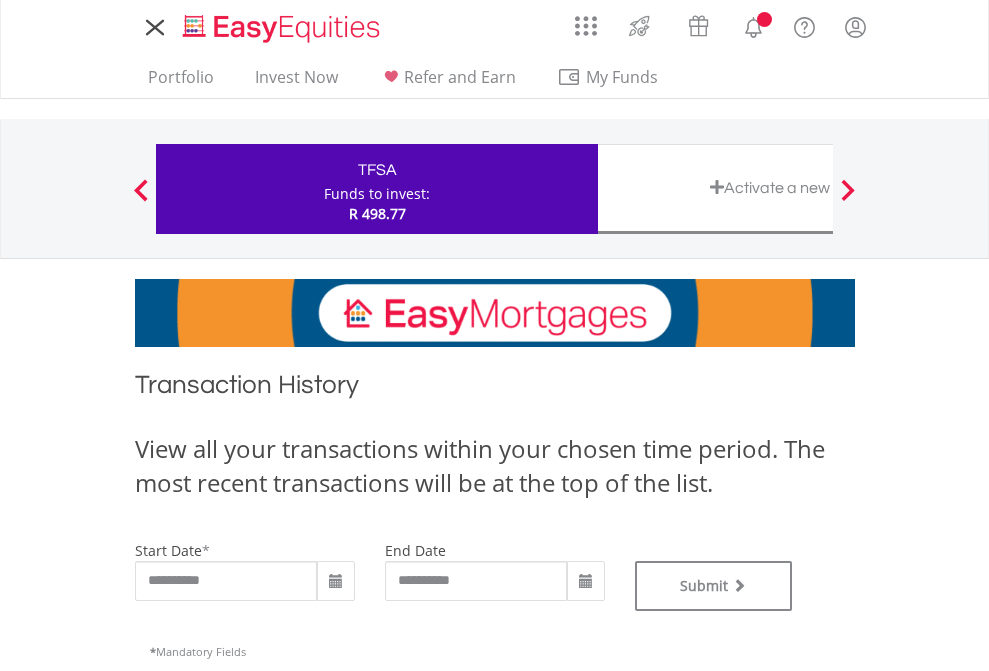 scroll, scrollTop: 0, scrollLeft: 0, axis: both 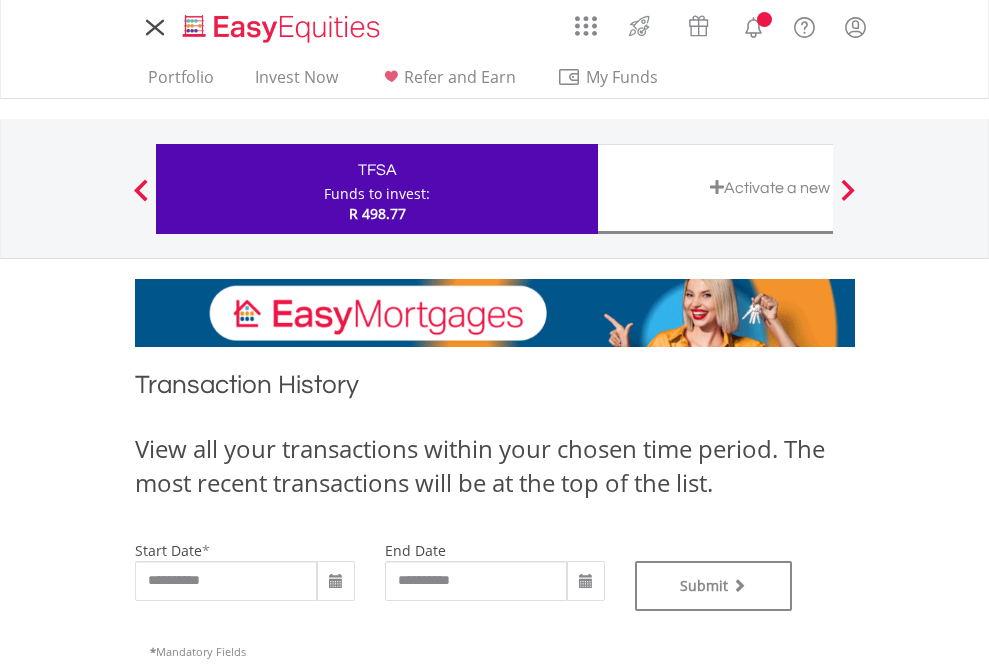 type on "**********" 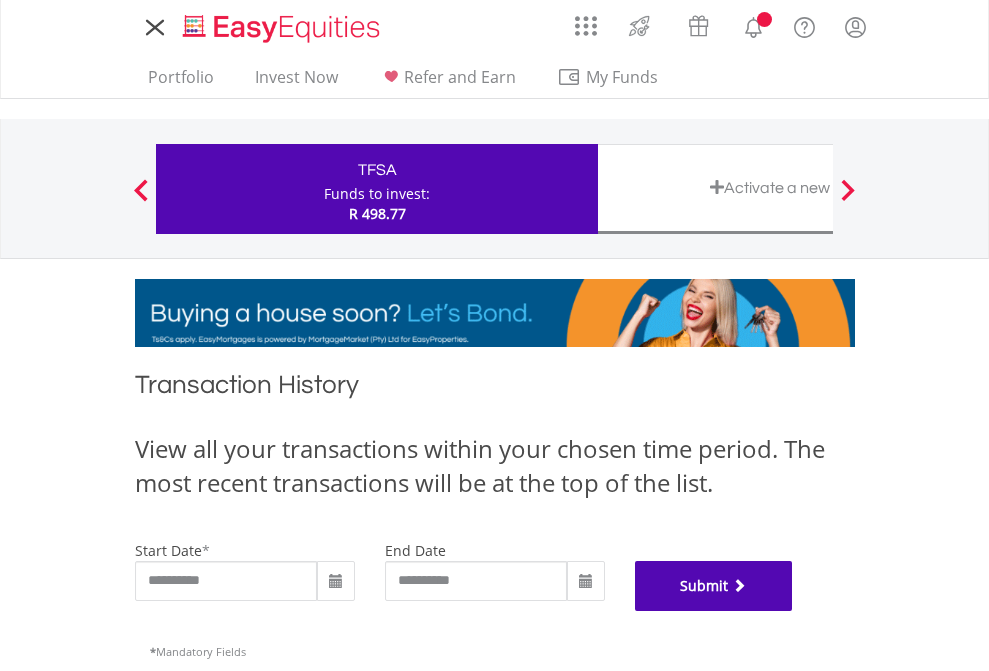 click on "Submit" at bounding box center (714, 586) 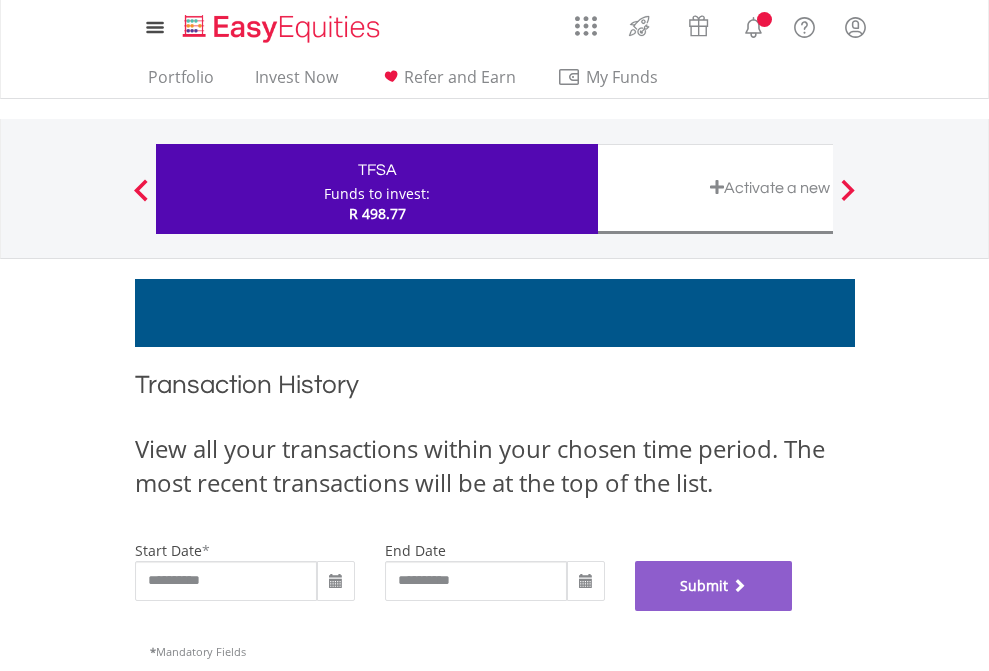 scroll, scrollTop: 811, scrollLeft: 0, axis: vertical 